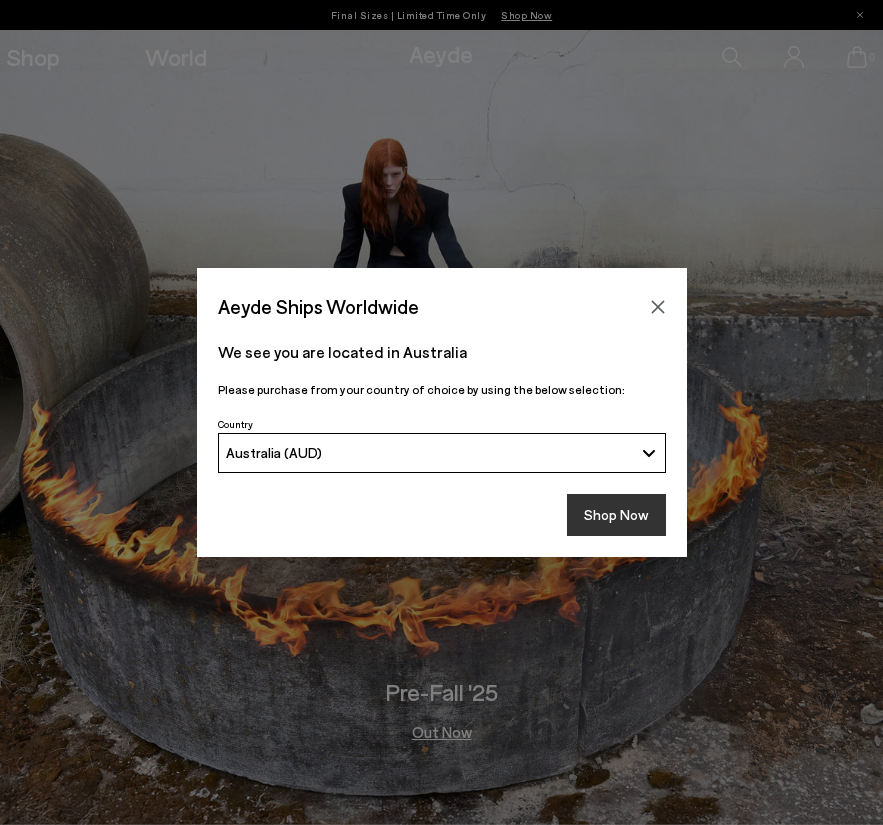 scroll, scrollTop: 0, scrollLeft: 0, axis: both 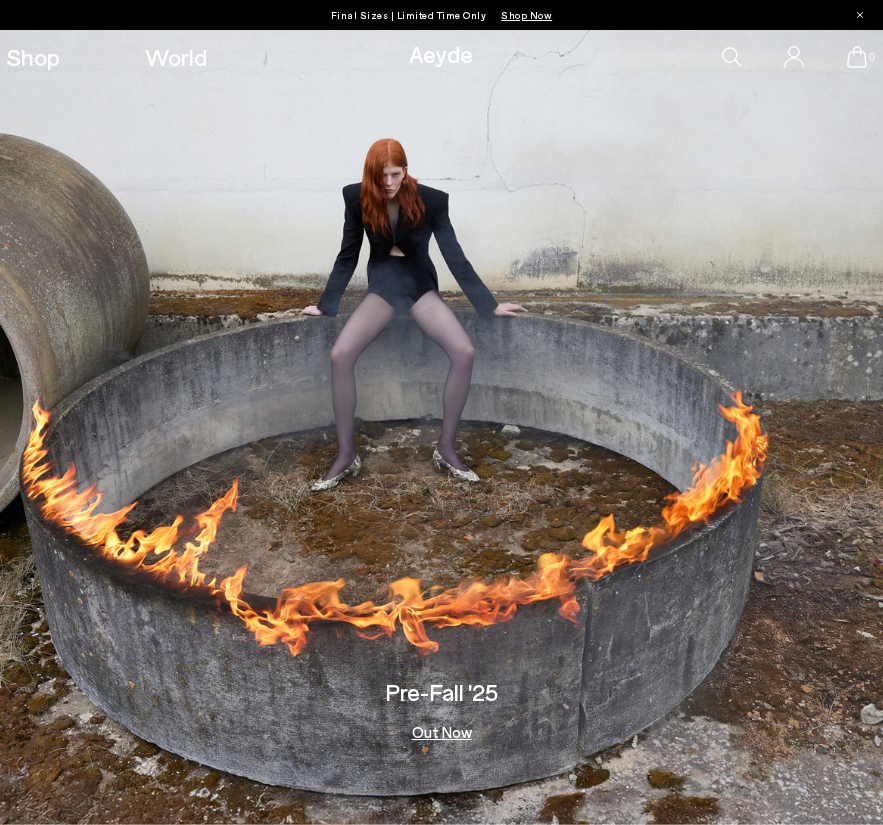 click on "Out Now" at bounding box center (442, 732) 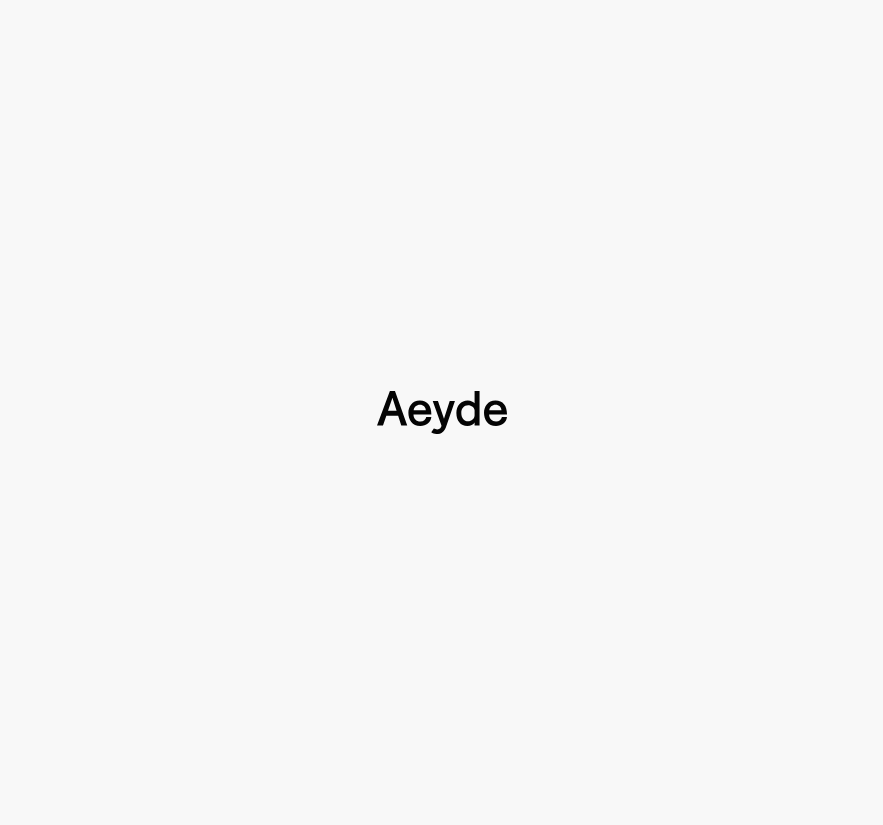 scroll, scrollTop: 0, scrollLeft: 0, axis: both 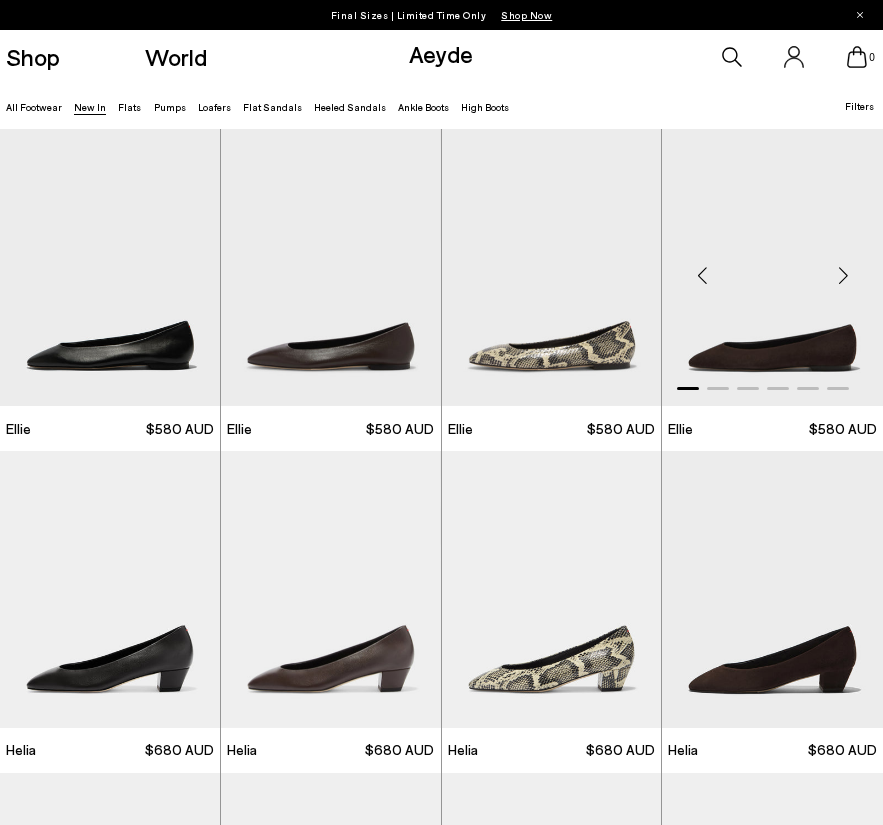 click at bounding box center [702, 276] 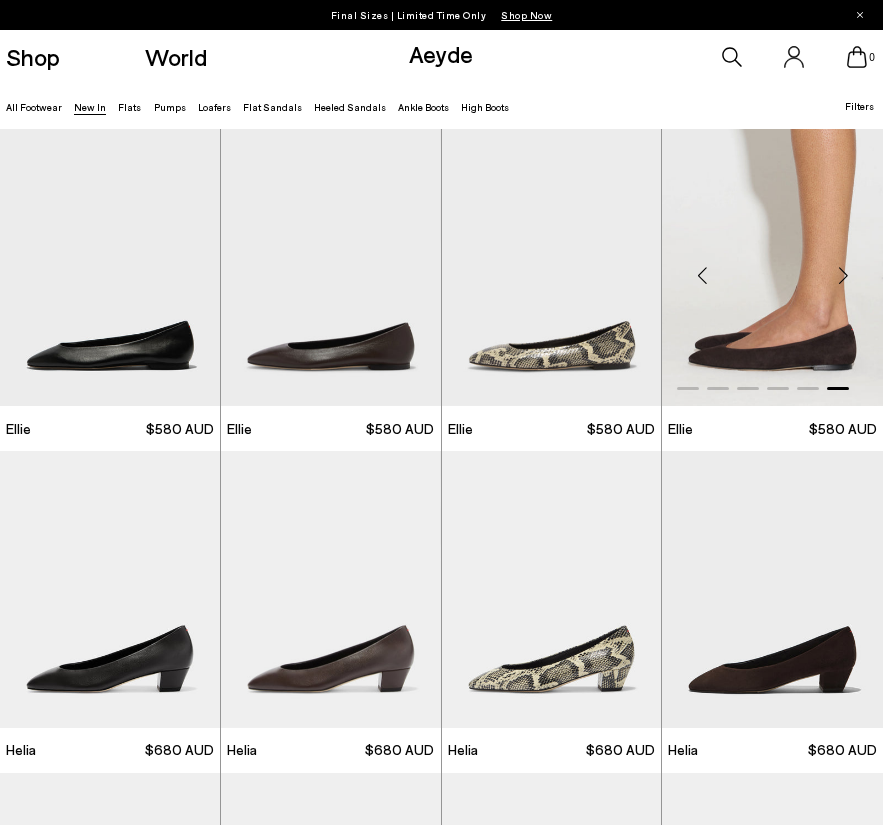 click at bounding box center [702, 276] 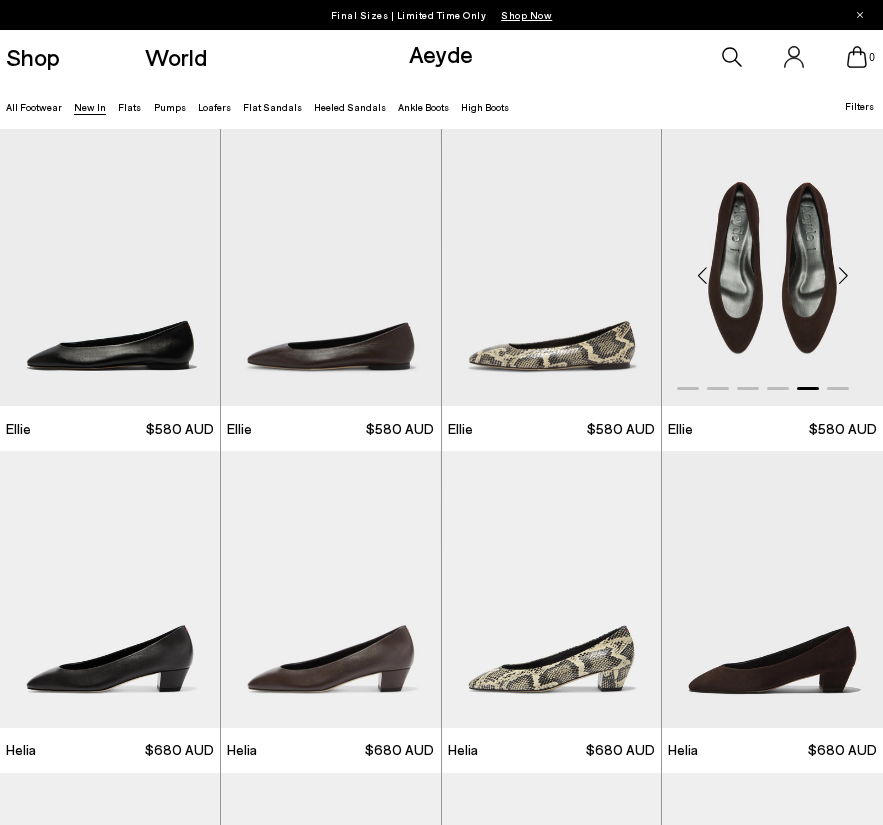 click at bounding box center [772, 267] 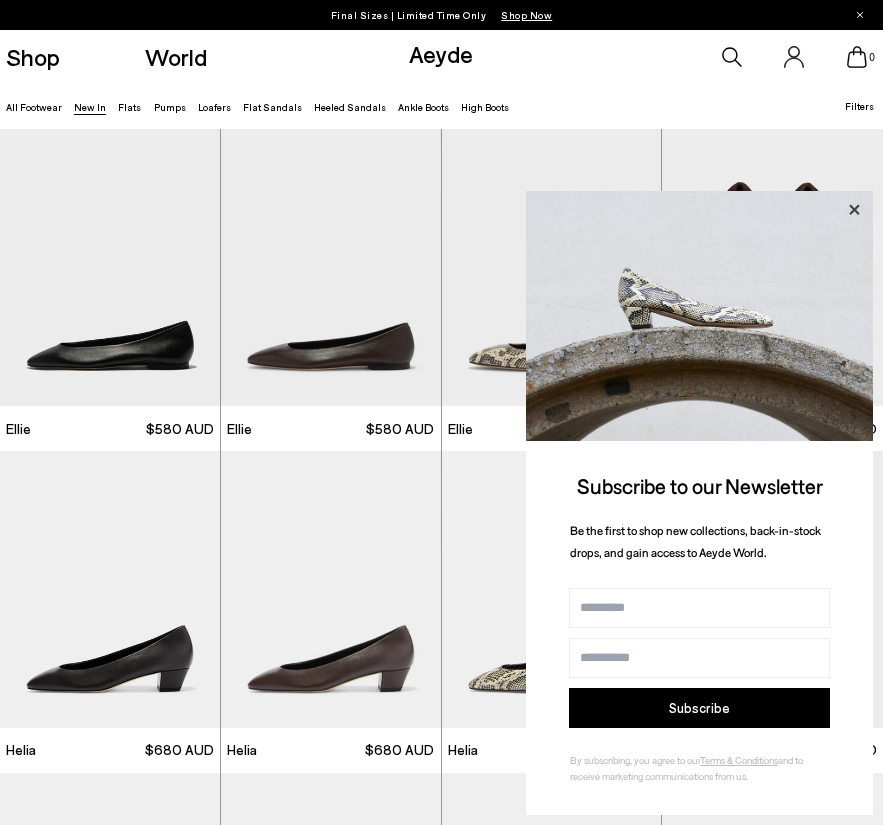 click 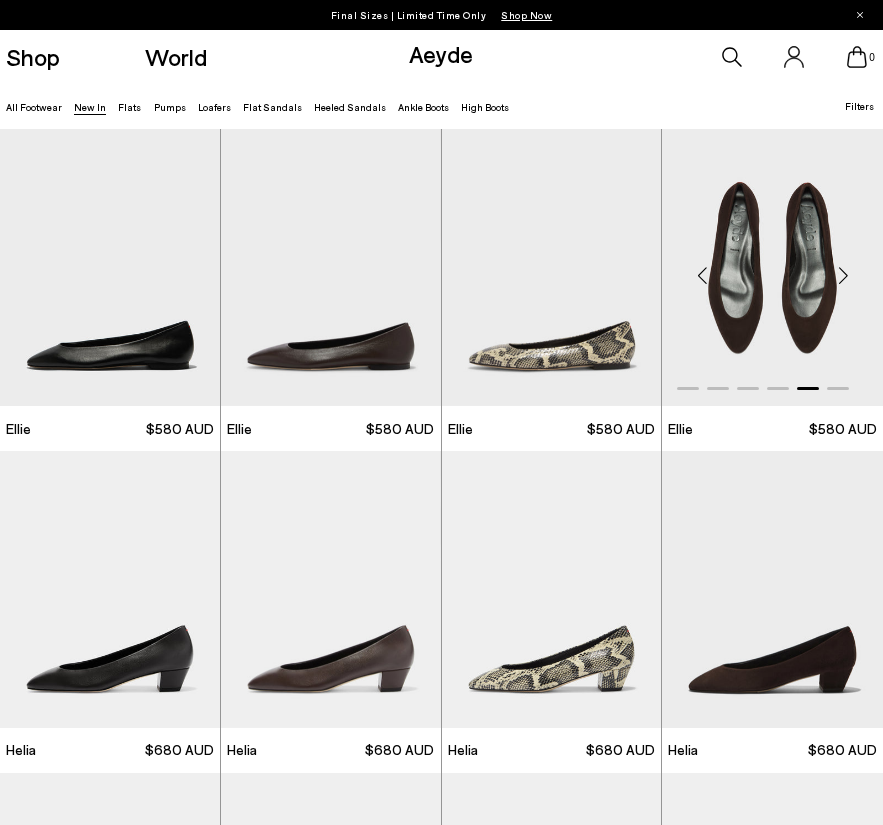click at bounding box center (772, 267) 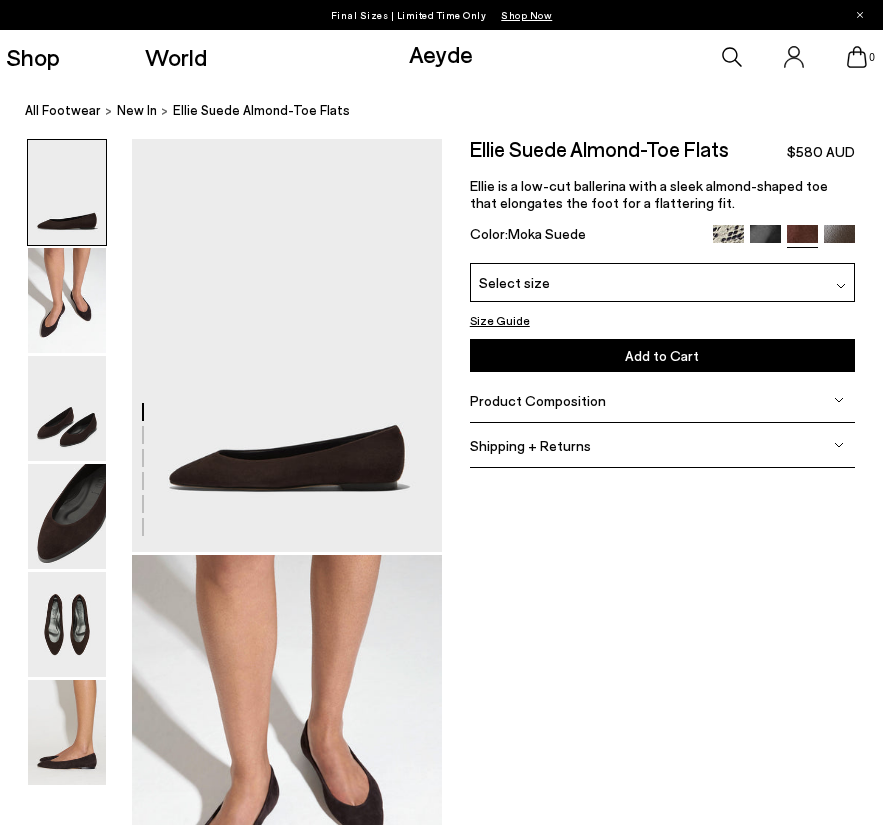 scroll, scrollTop: 0, scrollLeft: 0, axis: both 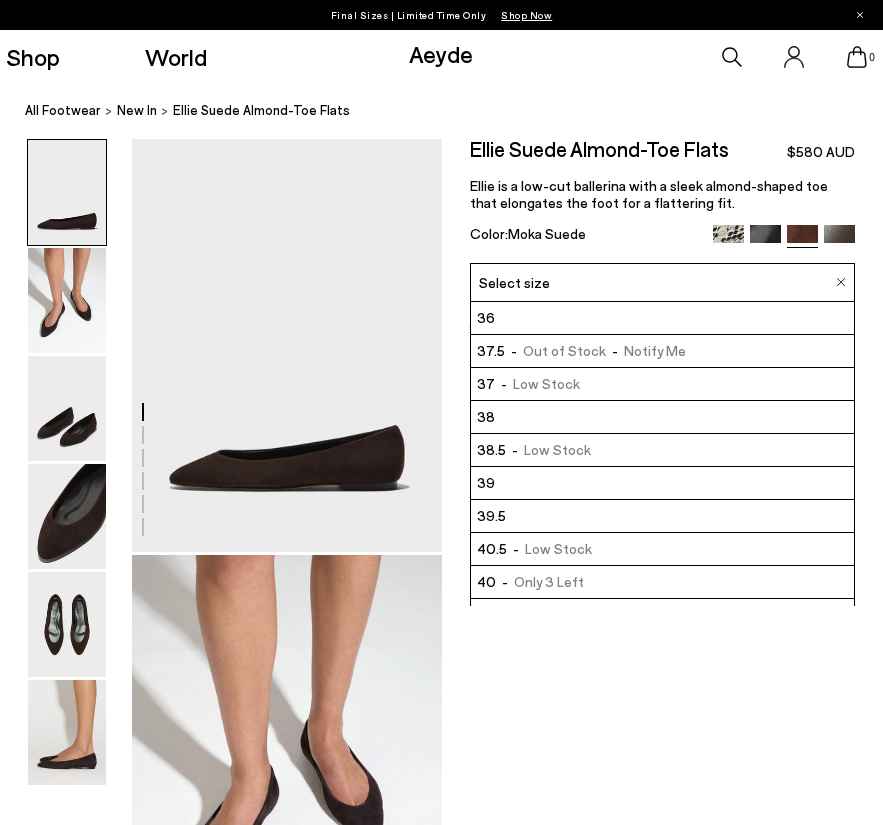 click on "39" at bounding box center [662, 483] 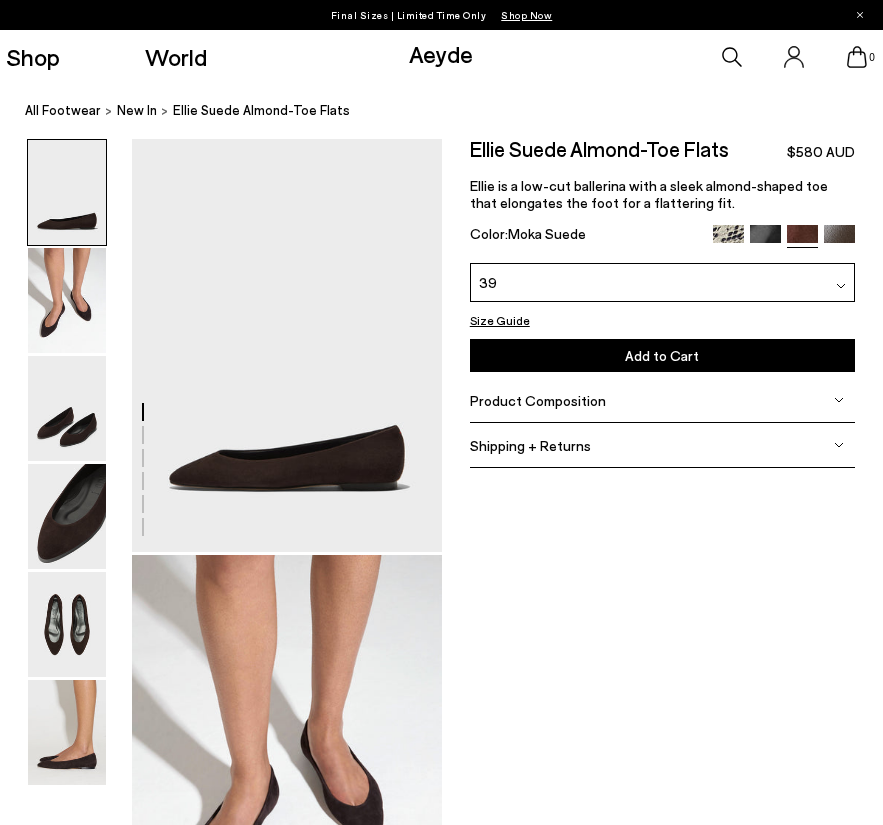 click on "Add to Cart Select a Size First" at bounding box center (662, 355) 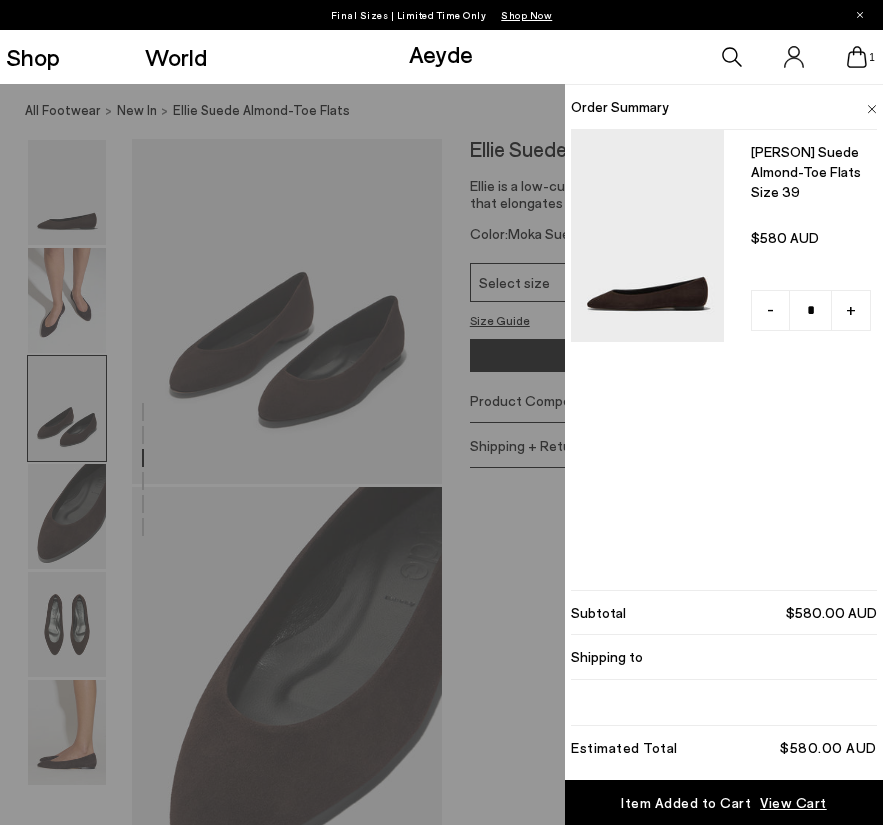 click on "Quick Add
Color
Size
View Details
Order Summary
Ellie suede almond-toe flats
Size
39
- +" at bounding box center [441, 454] 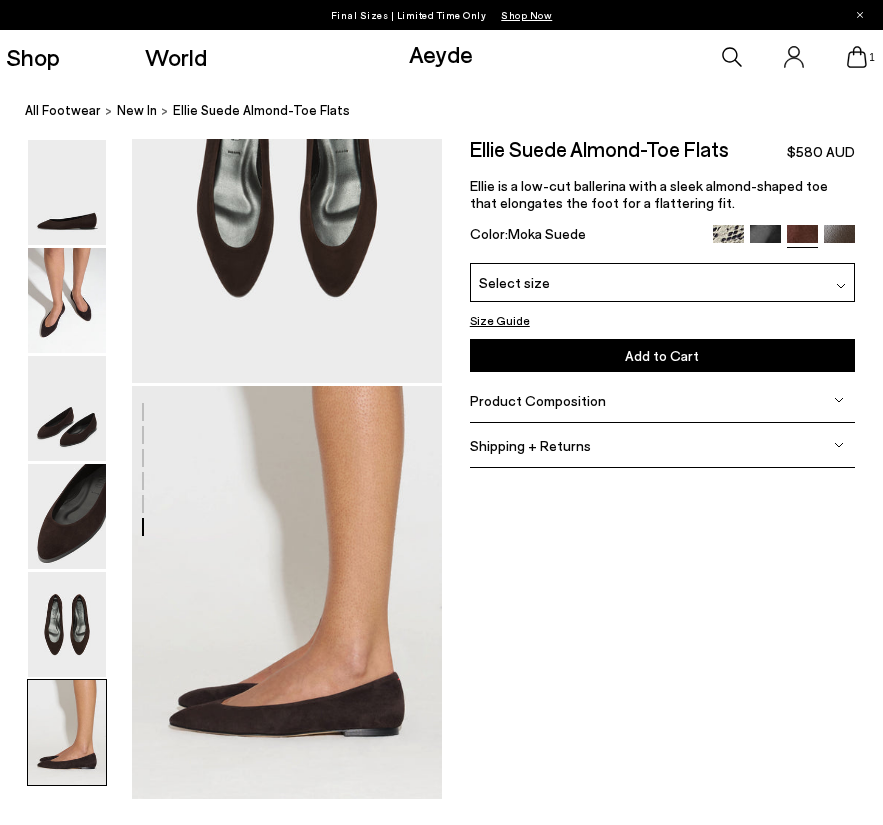 scroll, scrollTop: 1524, scrollLeft: 0, axis: vertical 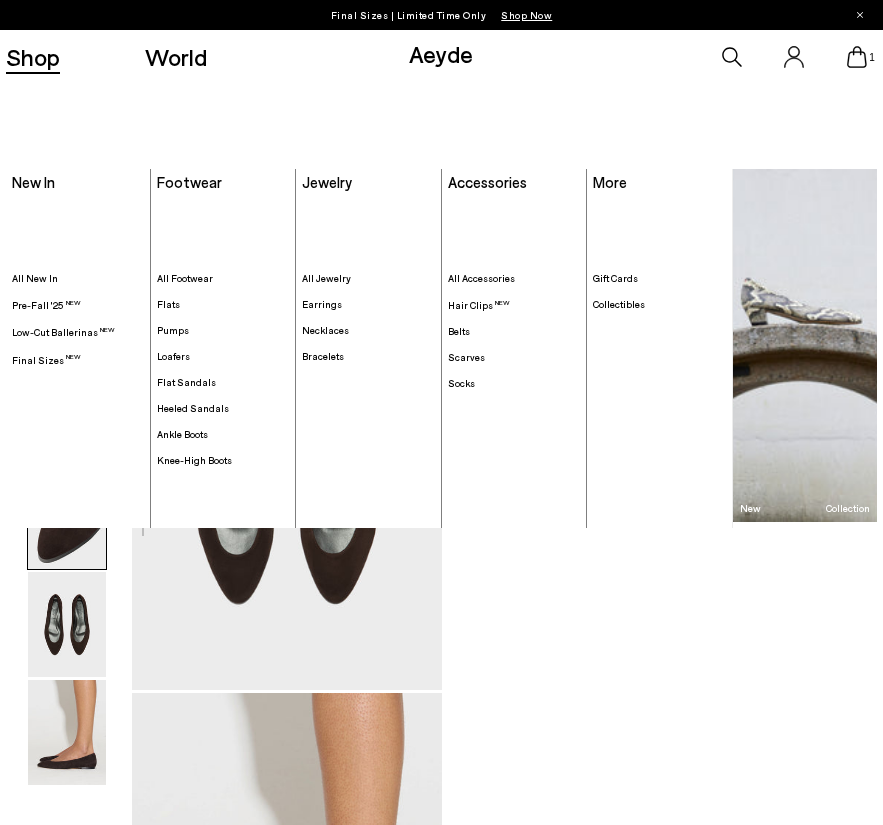 click on "Shop" at bounding box center [33, 57] 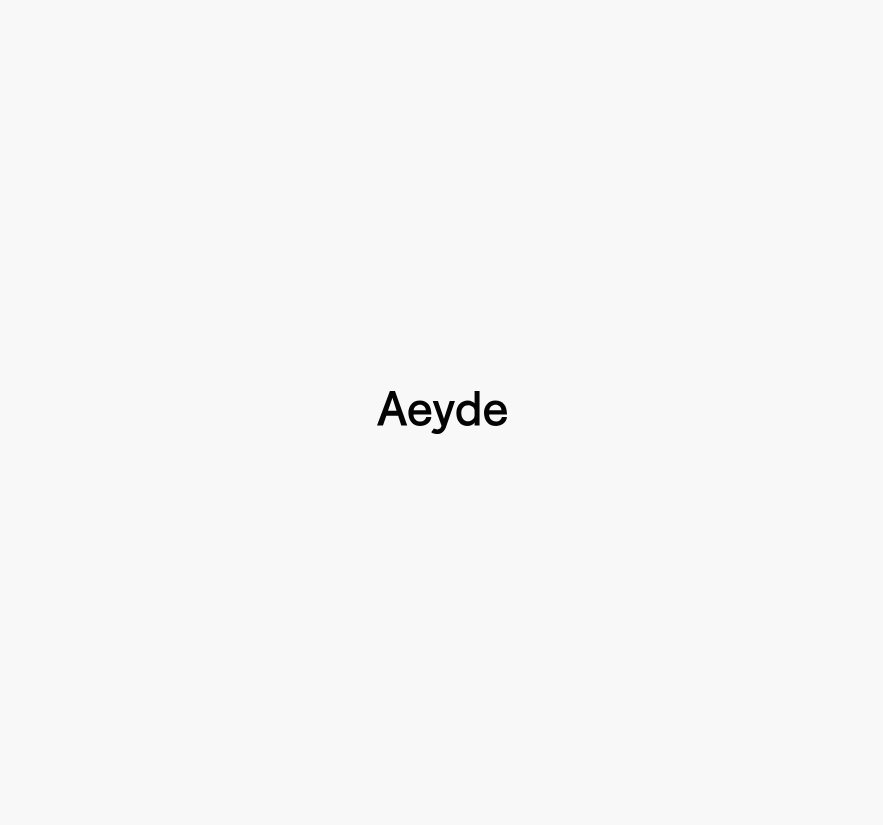 scroll, scrollTop: 0, scrollLeft: 0, axis: both 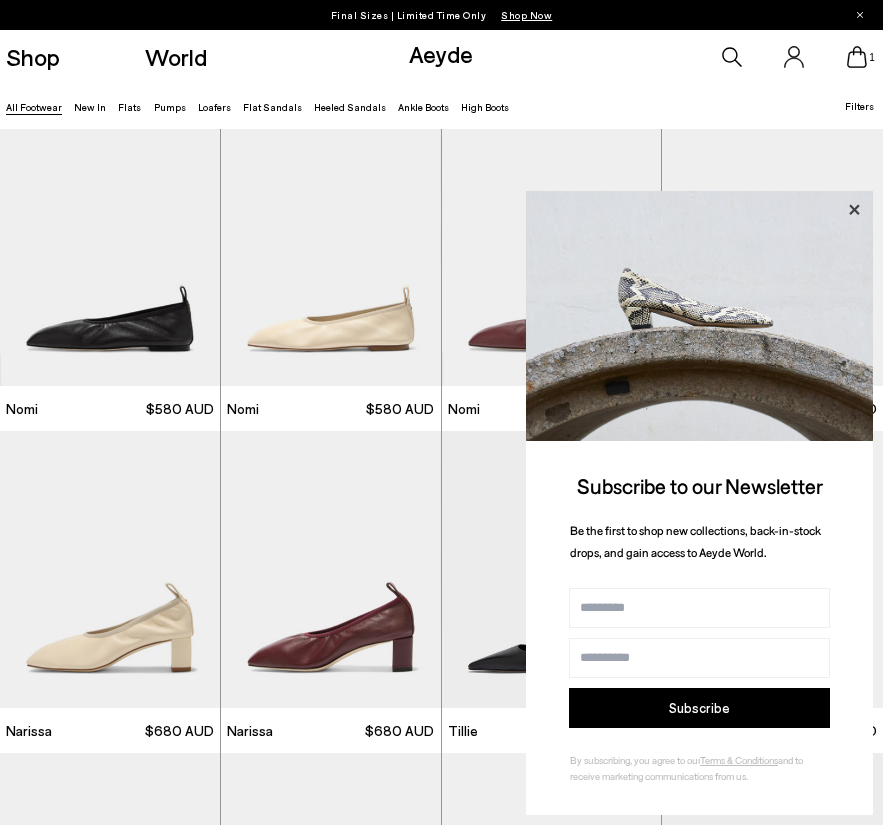 click 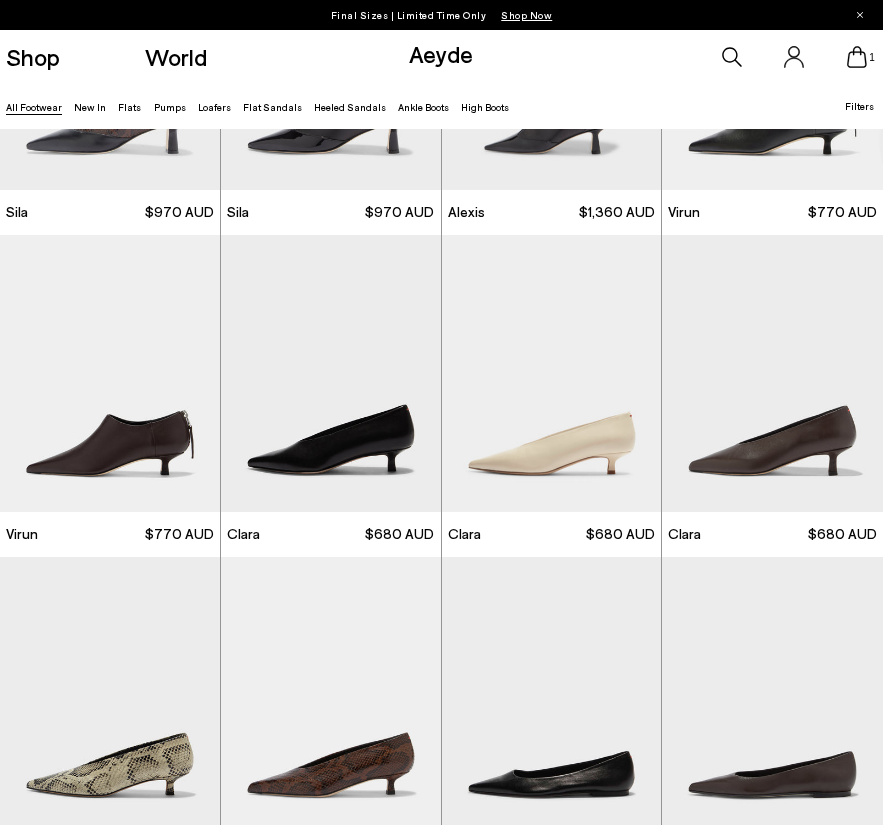 scroll, scrollTop: 2496, scrollLeft: 0, axis: vertical 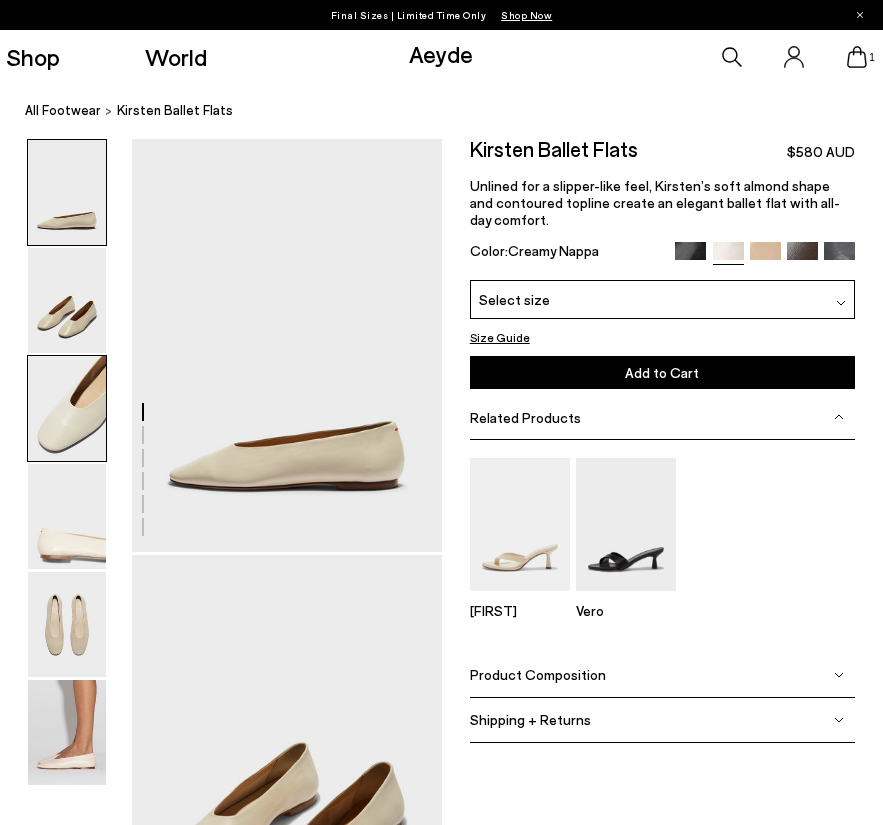 click at bounding box center (67, 408) 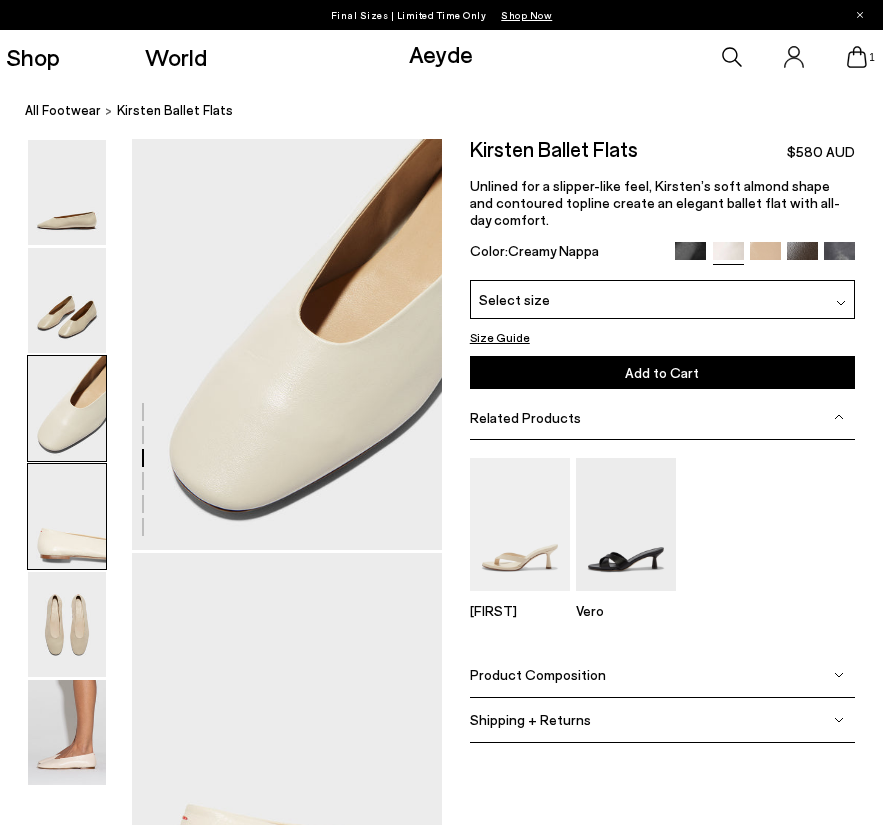 click at bounding box center [67, 516] 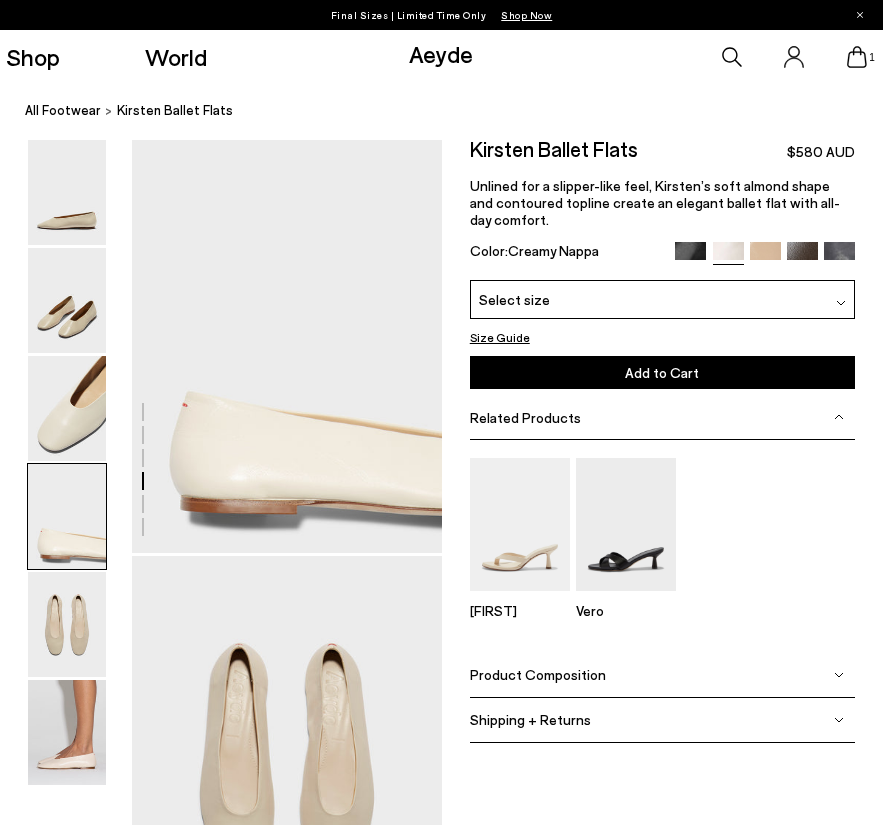 scroll, scrollTop: 1249, scrollLeft: 0, axis: vertical 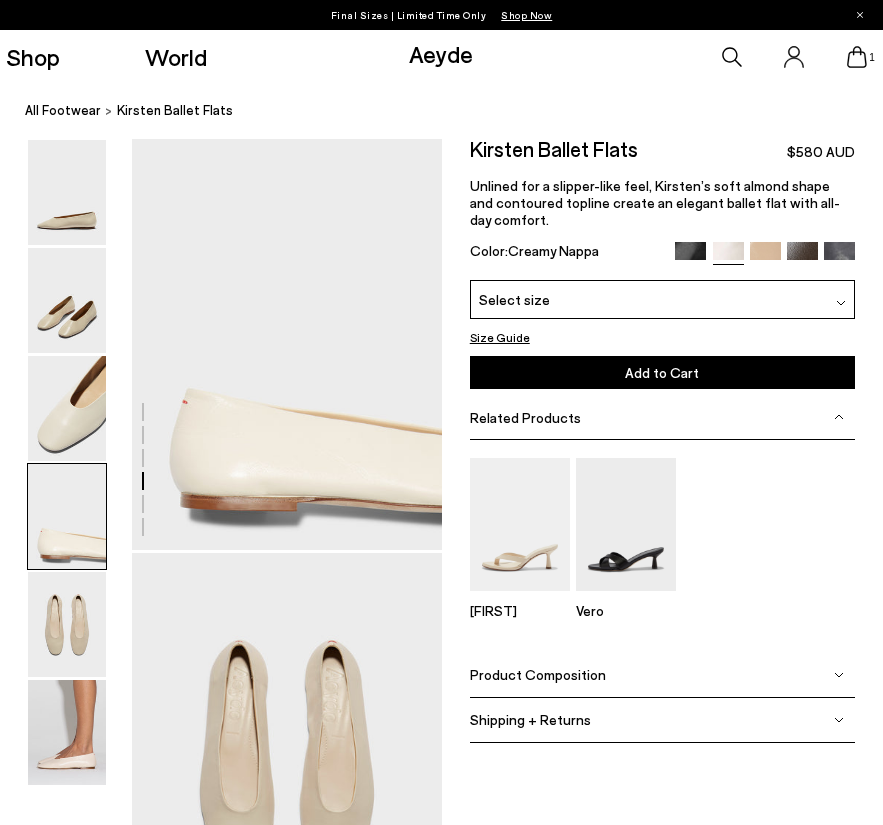 click on "Select size" at bounding box center (662, 299) 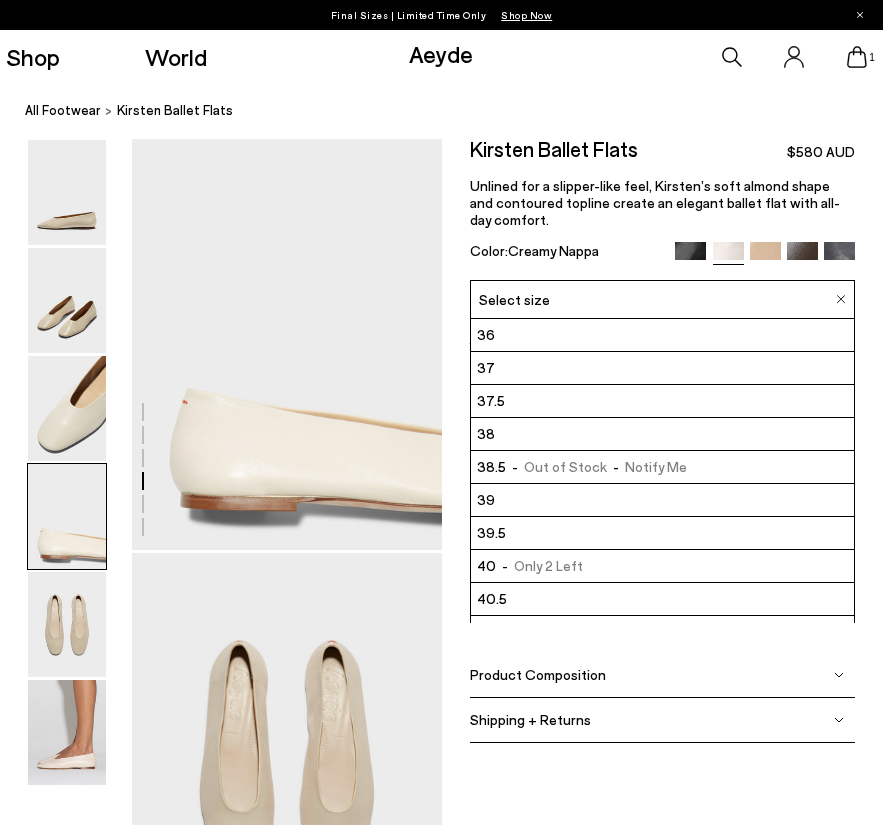 click on "39" at bounding box center (662, 500) 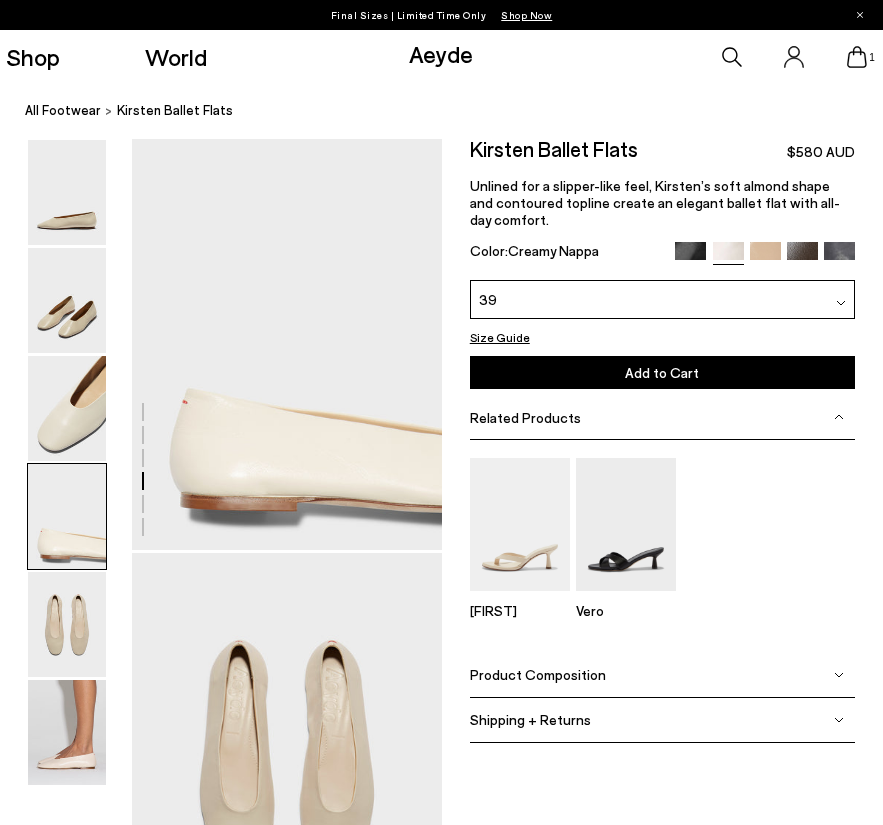 click on "Add to Cart Select a Size First" at bounding box center (662, 372) 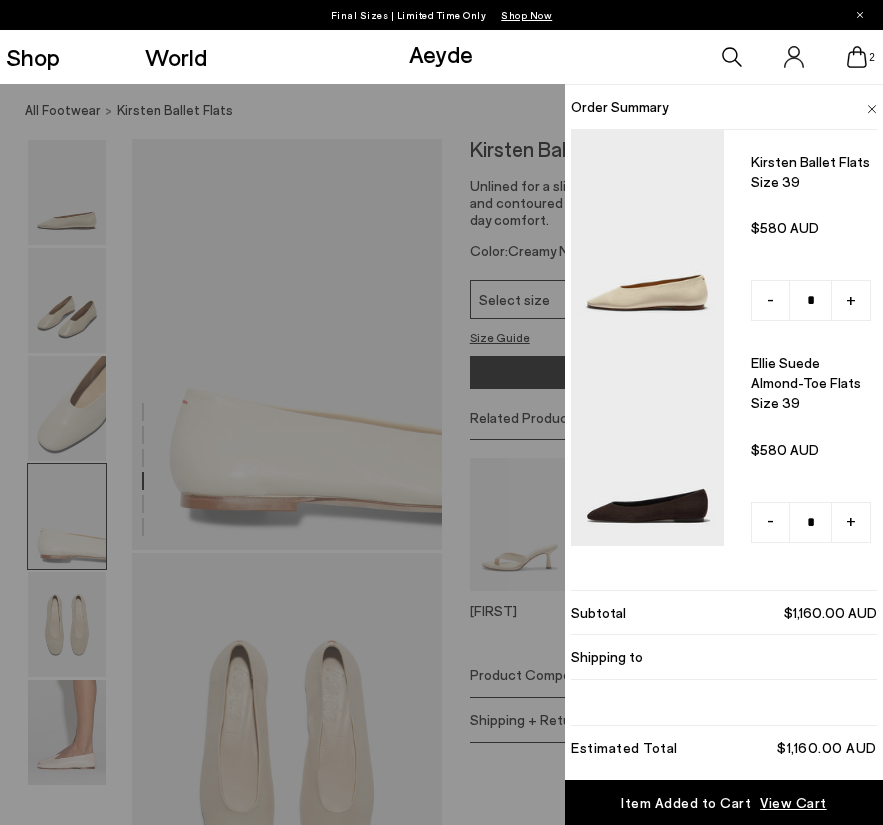 click on "Quick Add
Color
Size
View Details
Order Summary
Kirsten ballet flats
Size
39
- + No More Available" at bounding box center [441, 454] 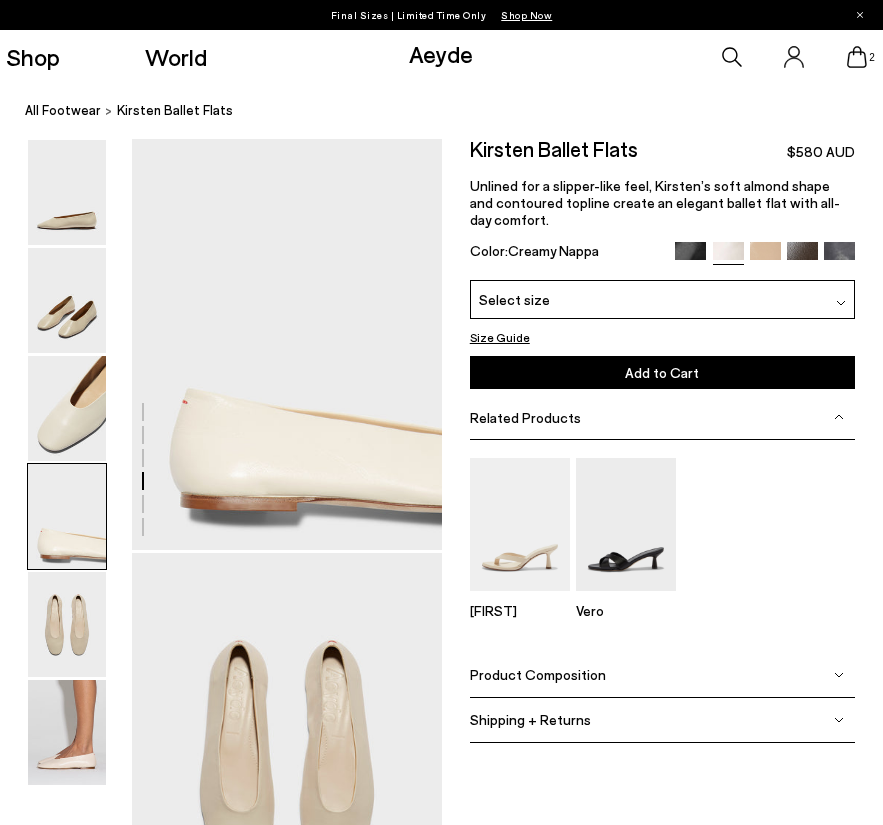 click at bounding box center [690, 257] 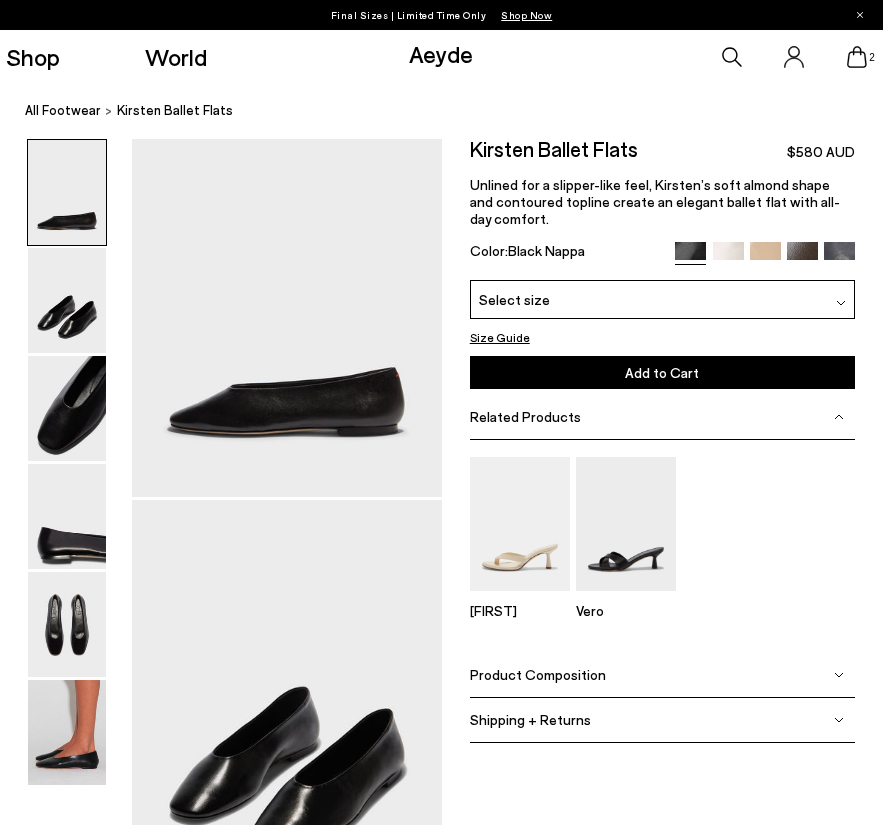 scroll, scrollTop: 0, scrollLeft: 0, axis: both 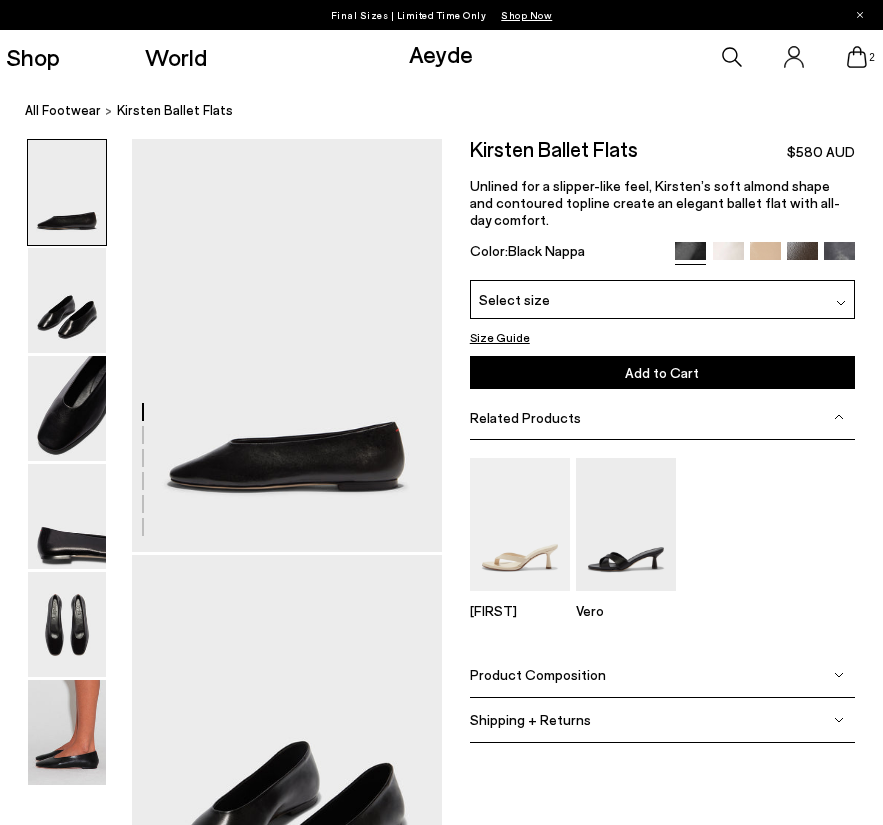 click at bounding box center [802, 257] 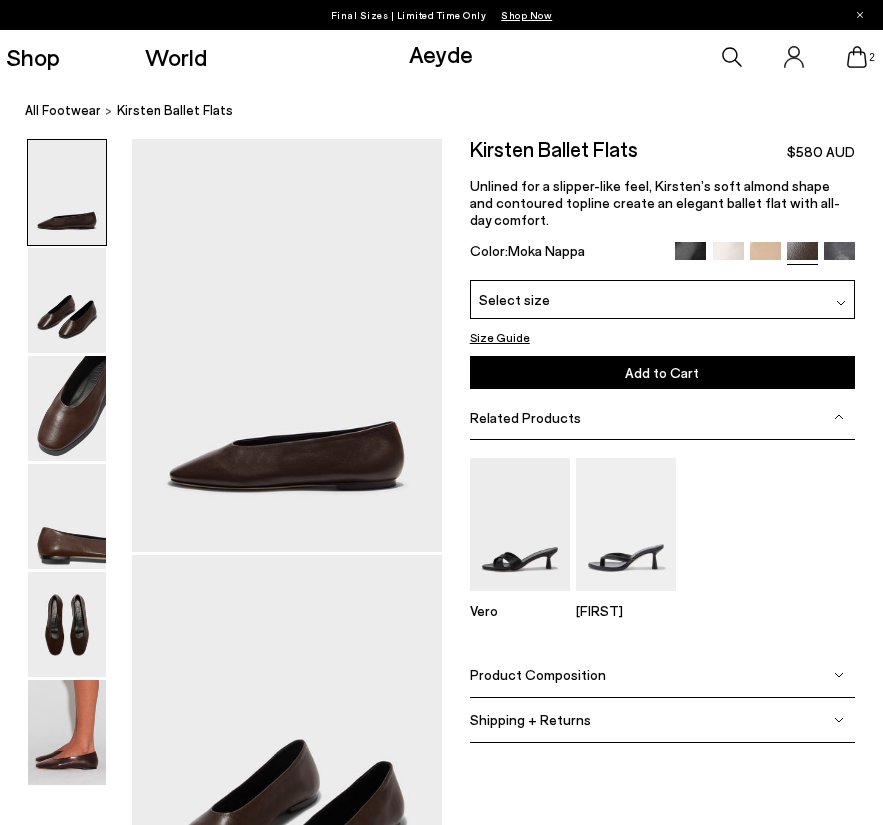 scroll, scrollTop: 0, scrollLeft: 0, axis: both 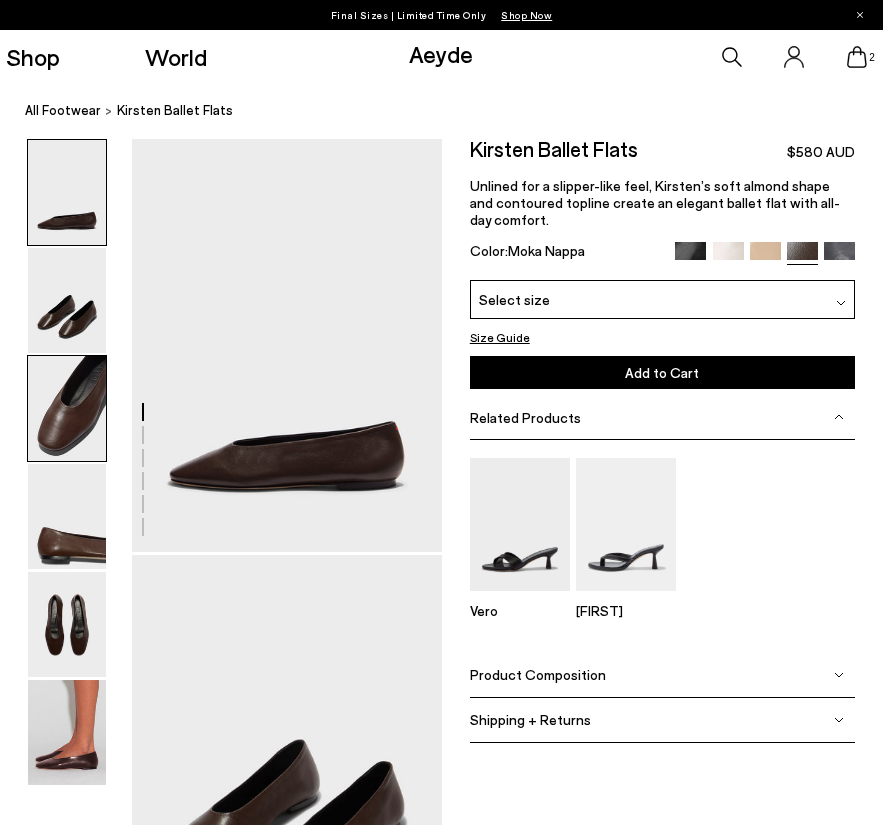 click at bounding box center [67, 408] 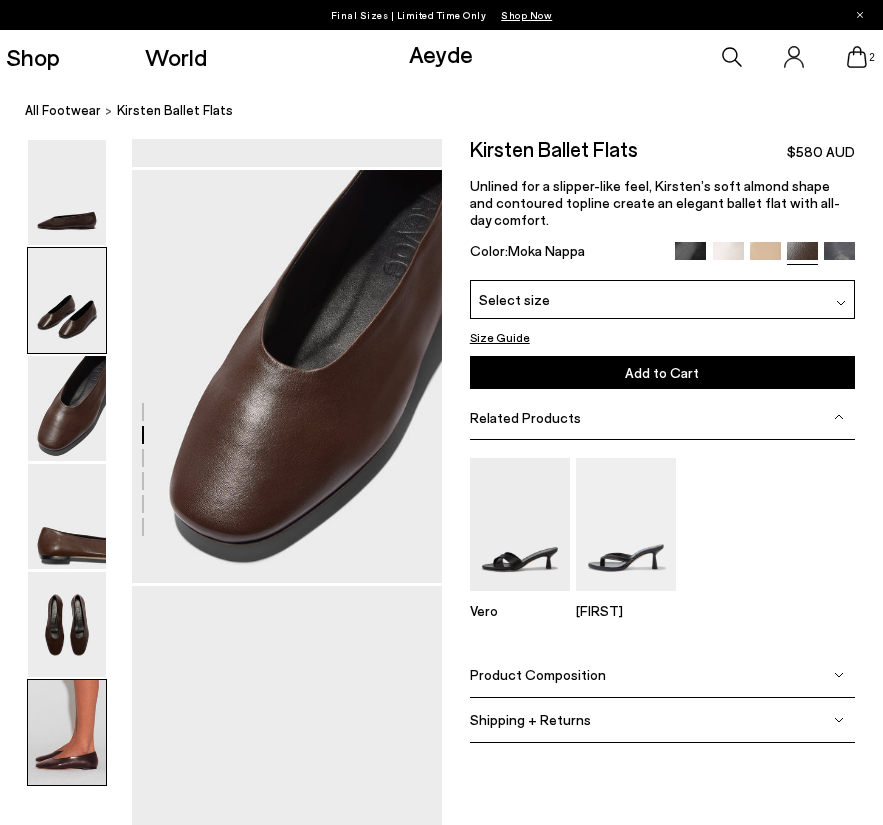 click at bounding box center [67, 732] 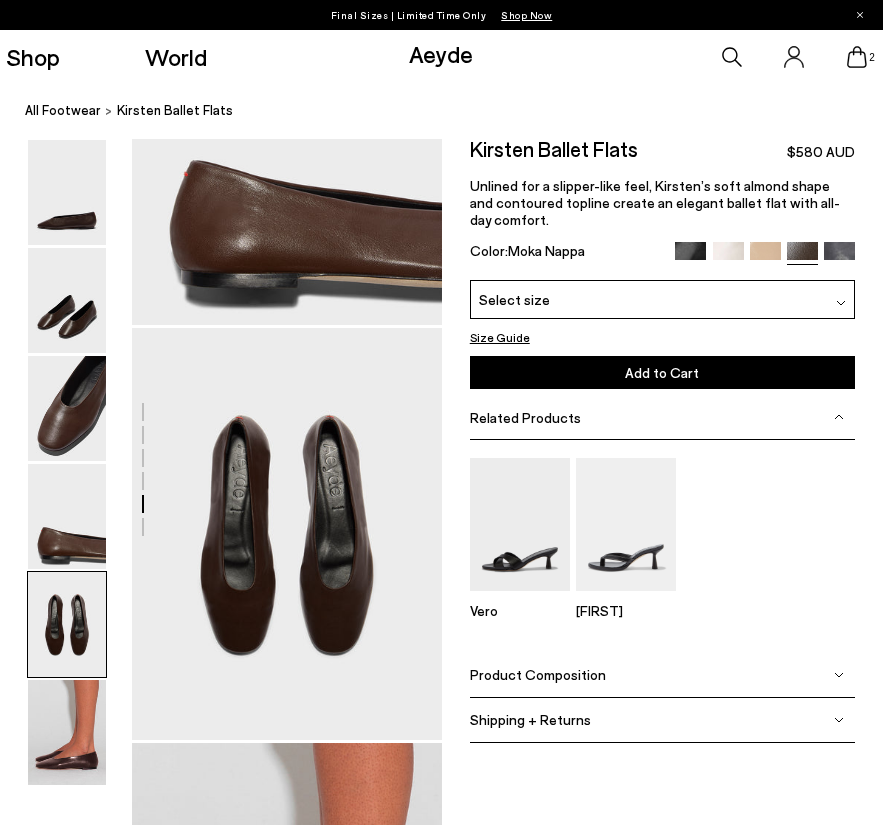 scroll, scrollTop: 1265, scrollLeft: 0, axis: vertical 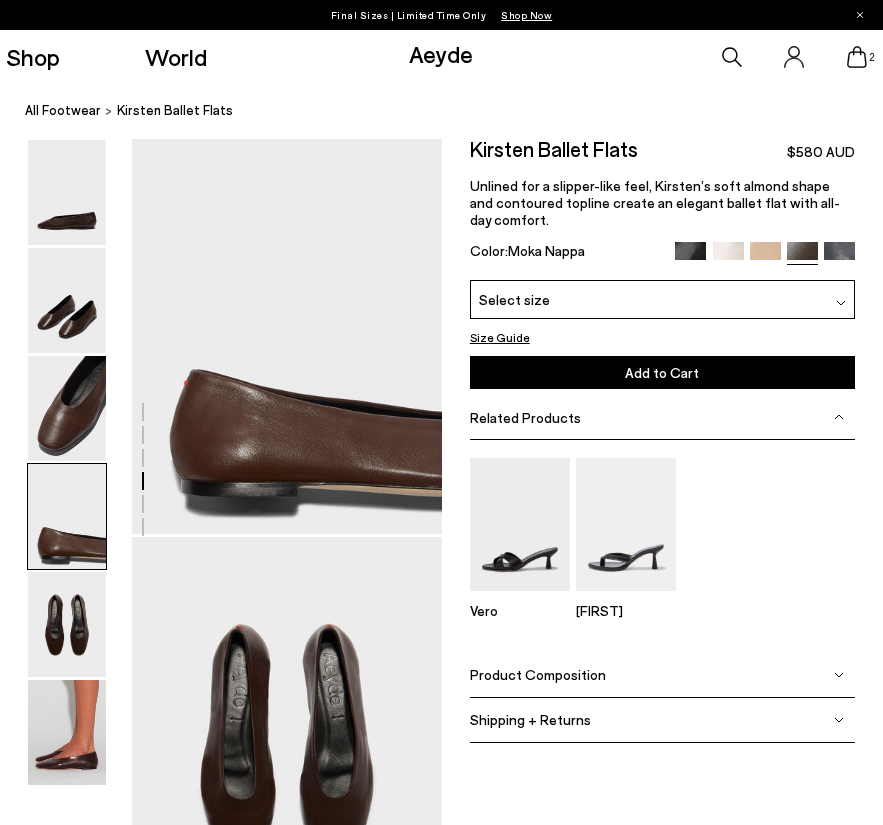 click 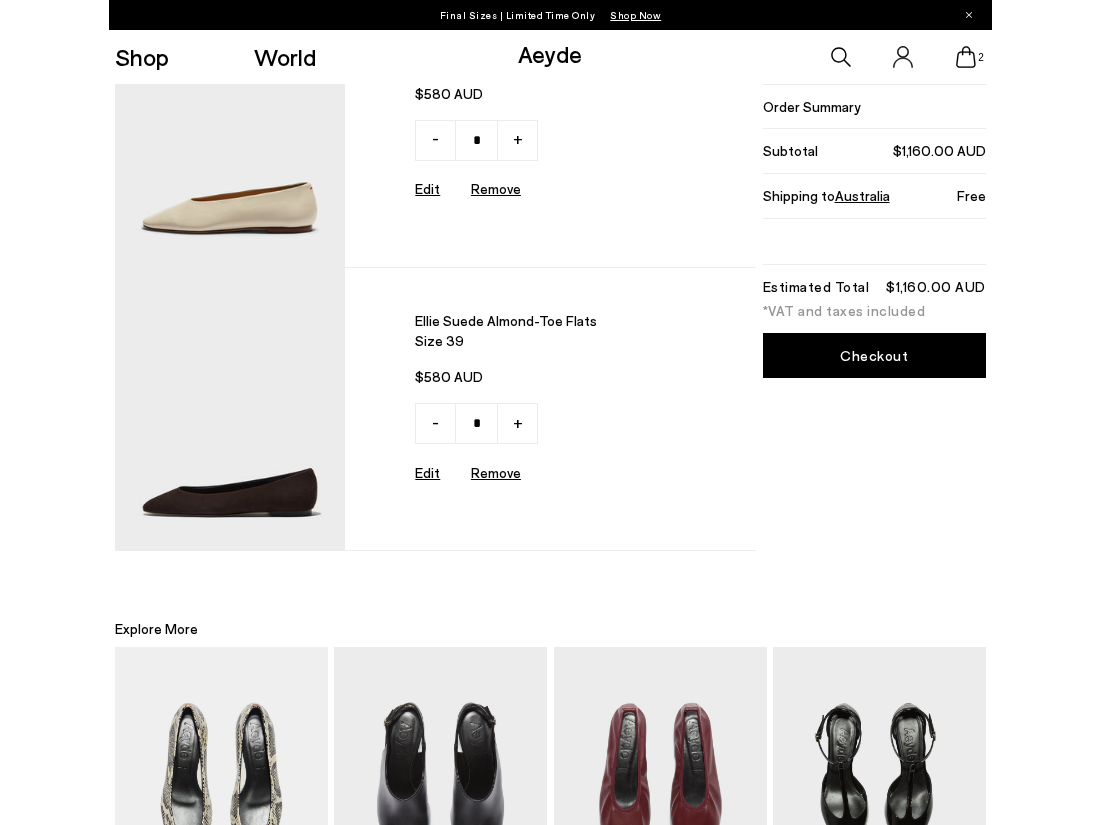 scroll, scrollTop: 0, scrollLeft: 0, axis: both 